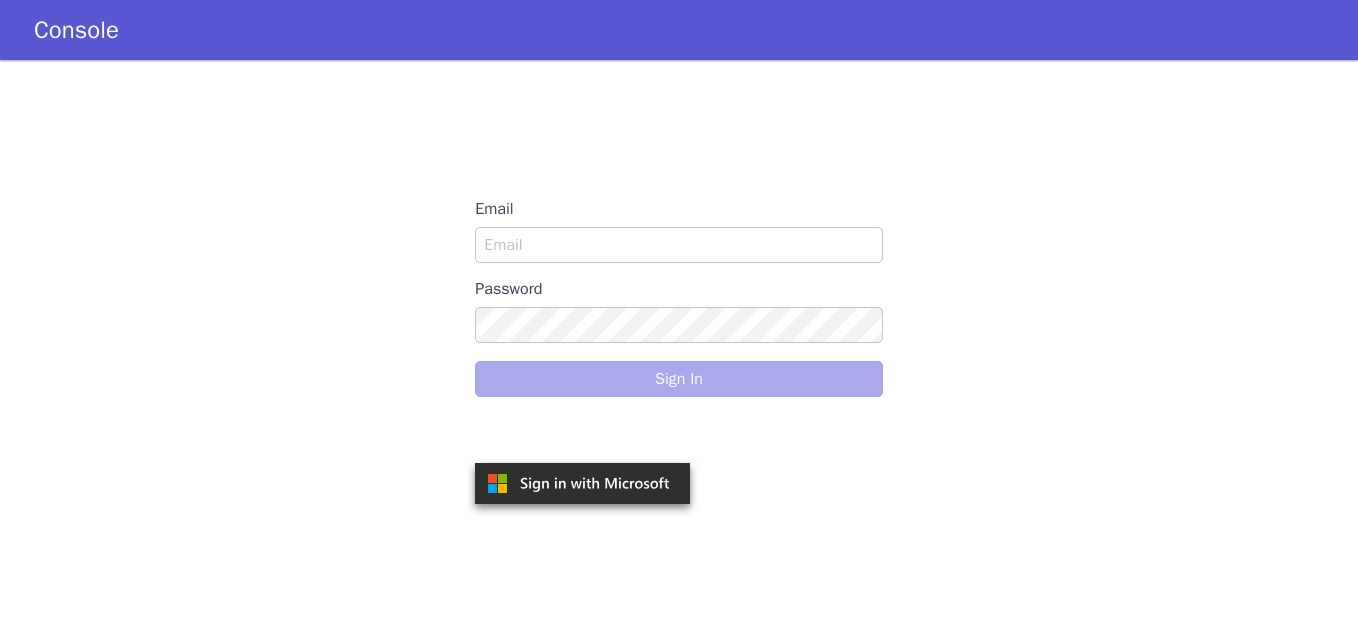 scroll, scrollTop: 0, scrollLeft: 0, axis: both 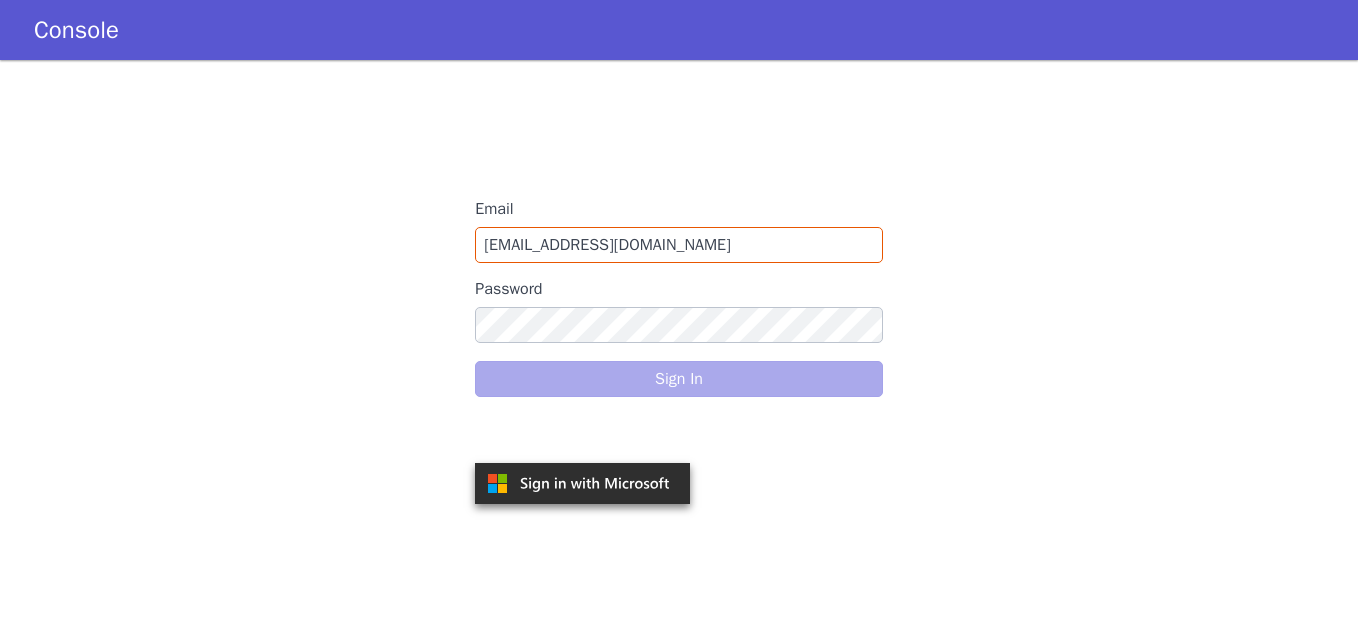 type on "[EMAIL_ADDRESS][DOMAIN_NAME]" 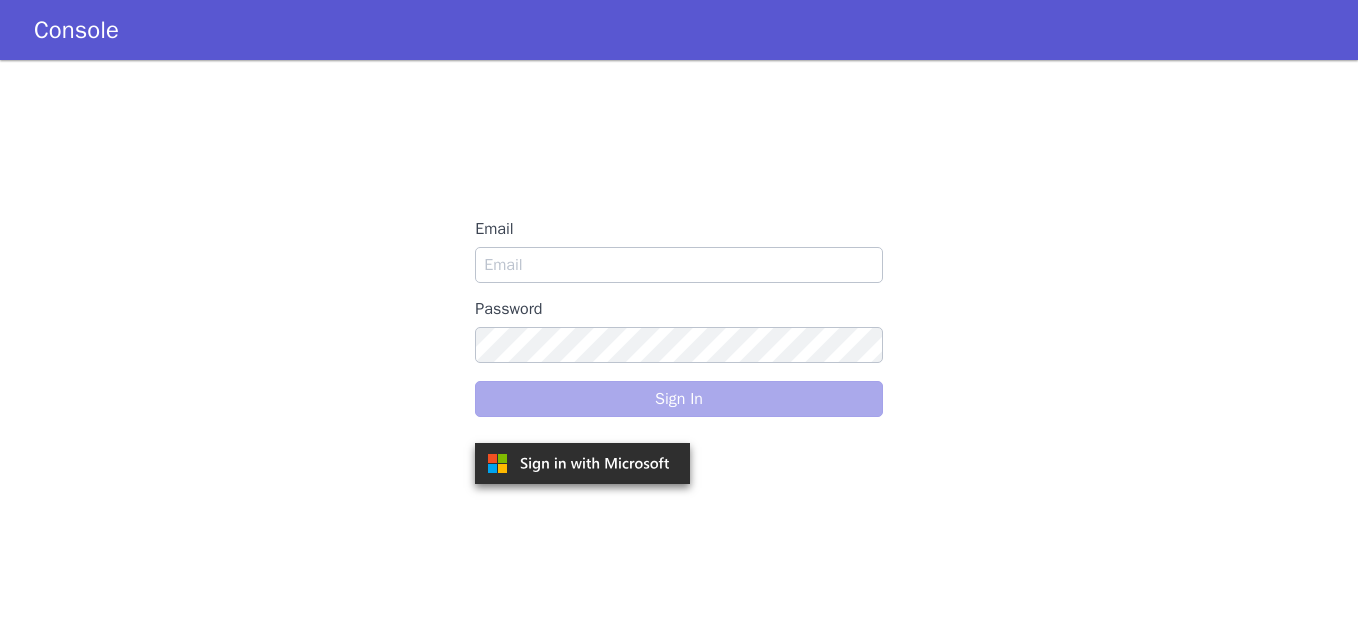 scroll, scrollTop: 0, scrollLeft: 0, axis: both 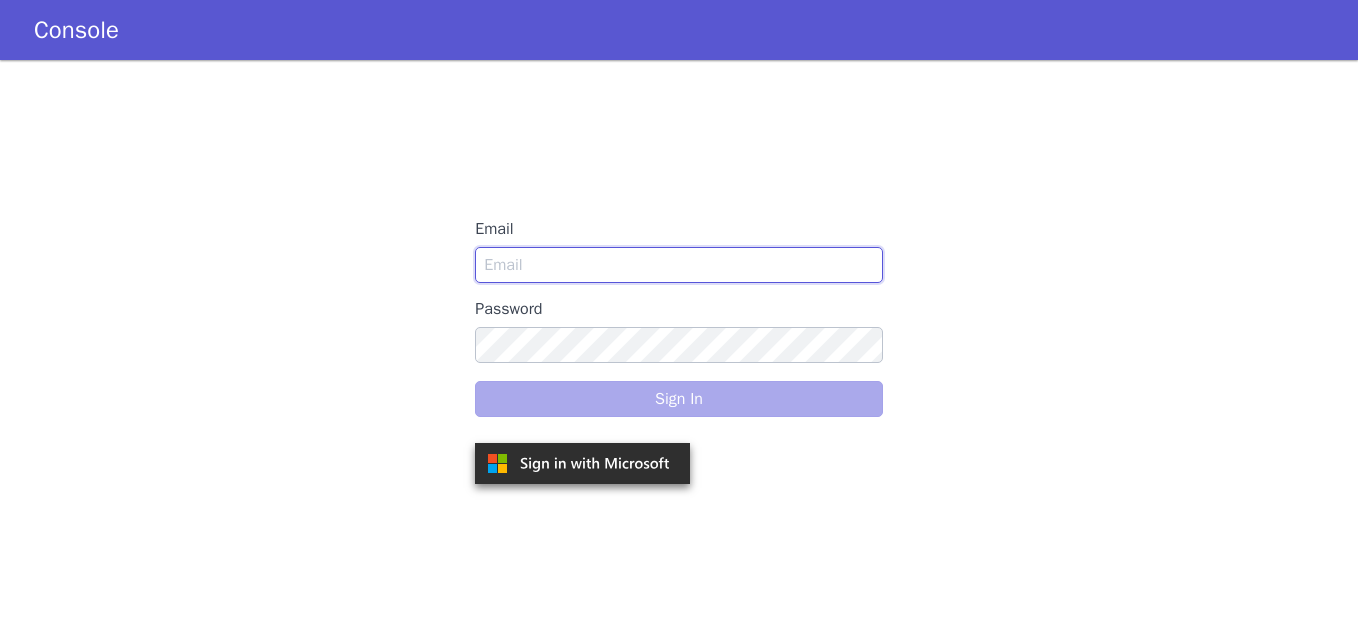 click on "Email" at bounding box center [678, 265] 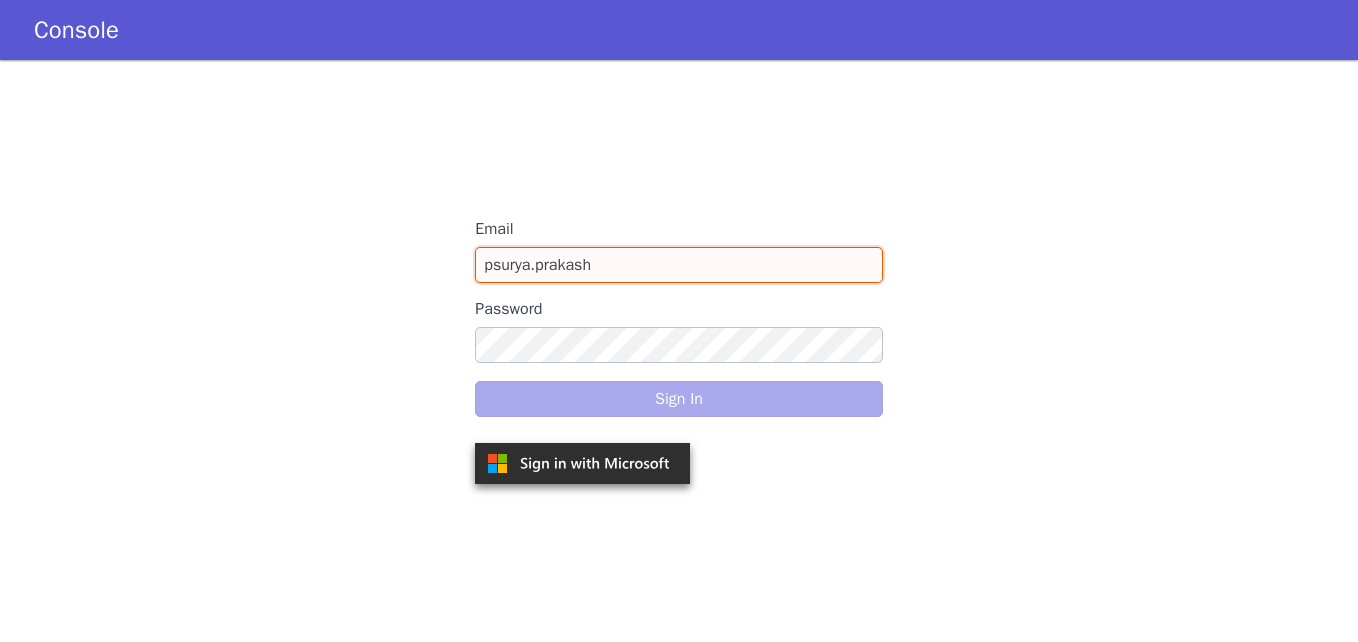 type on "psurya.prakash" 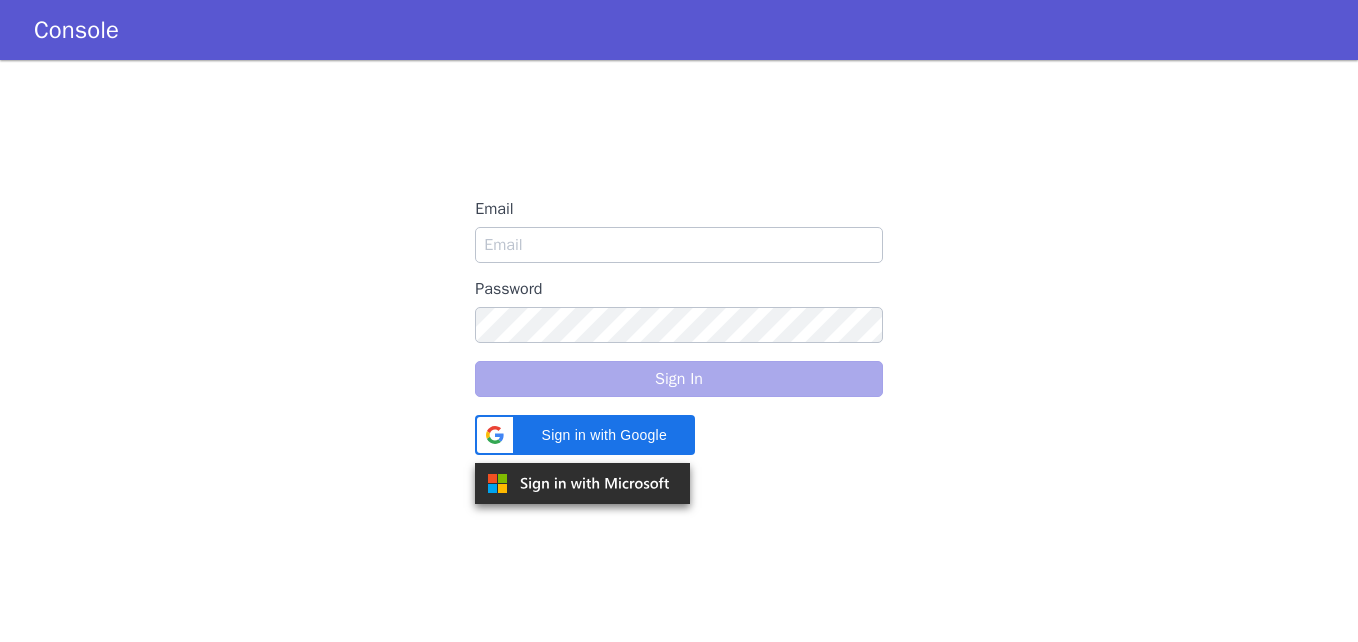 scroll, scrollTop: 0, scrollLeft: 0, axis: both 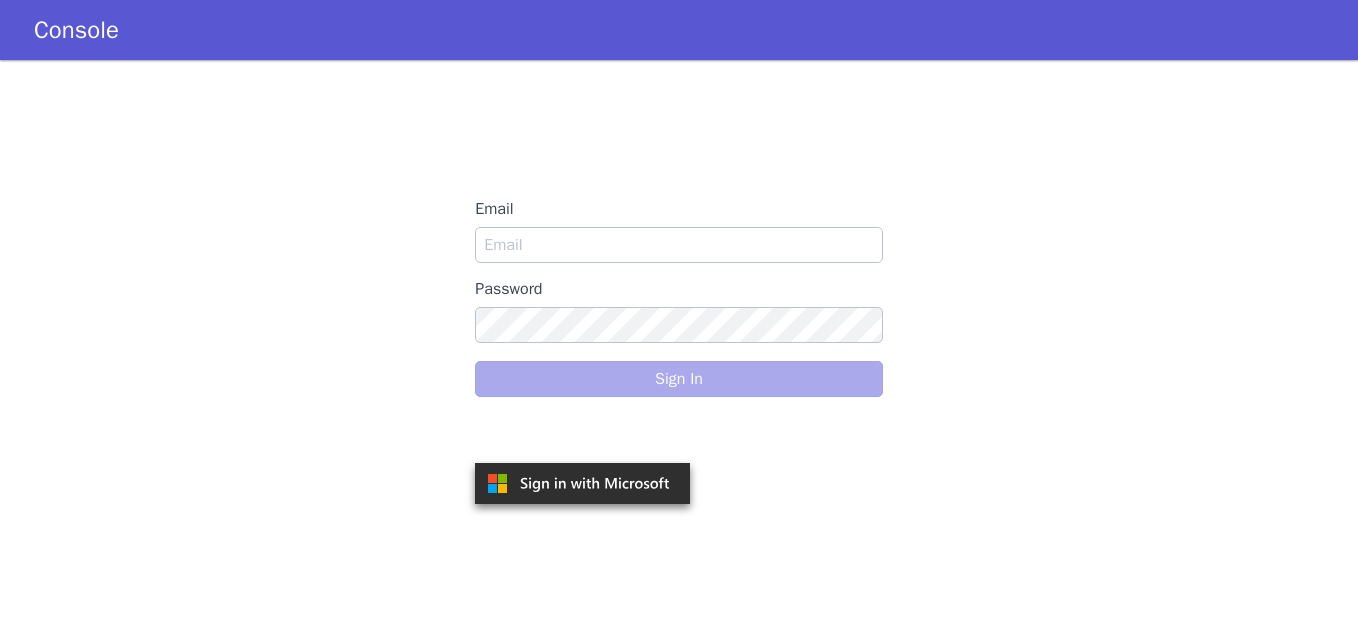 type on "p" 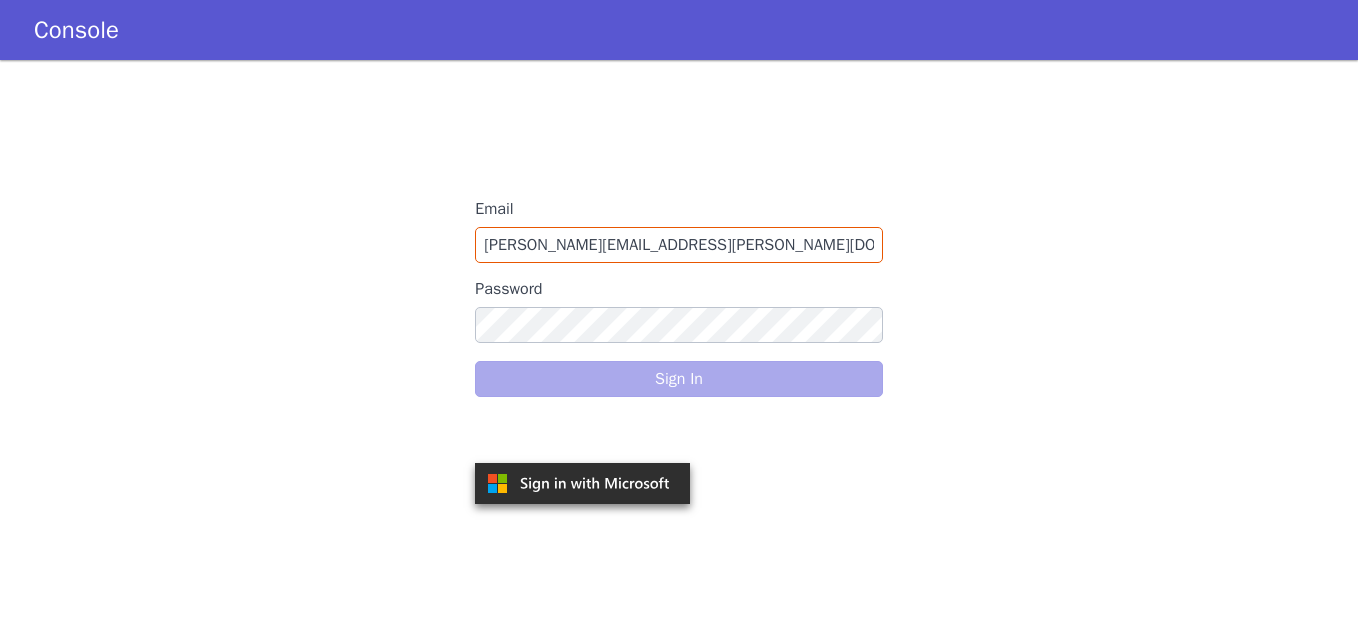 type on "[PERSON_NAME][EMAIL_ADDRESS][PERSON_NAME][DOMAIN_NAME]" 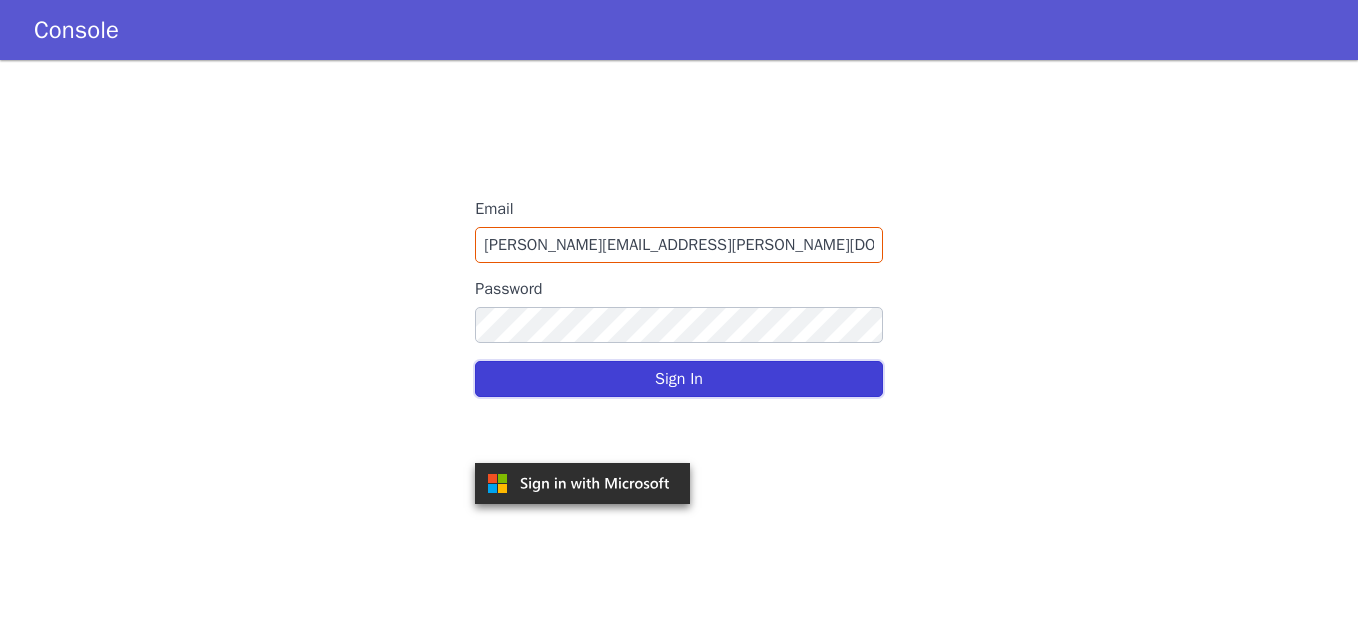 click on "Sign In" at bounding box center (678, 379) 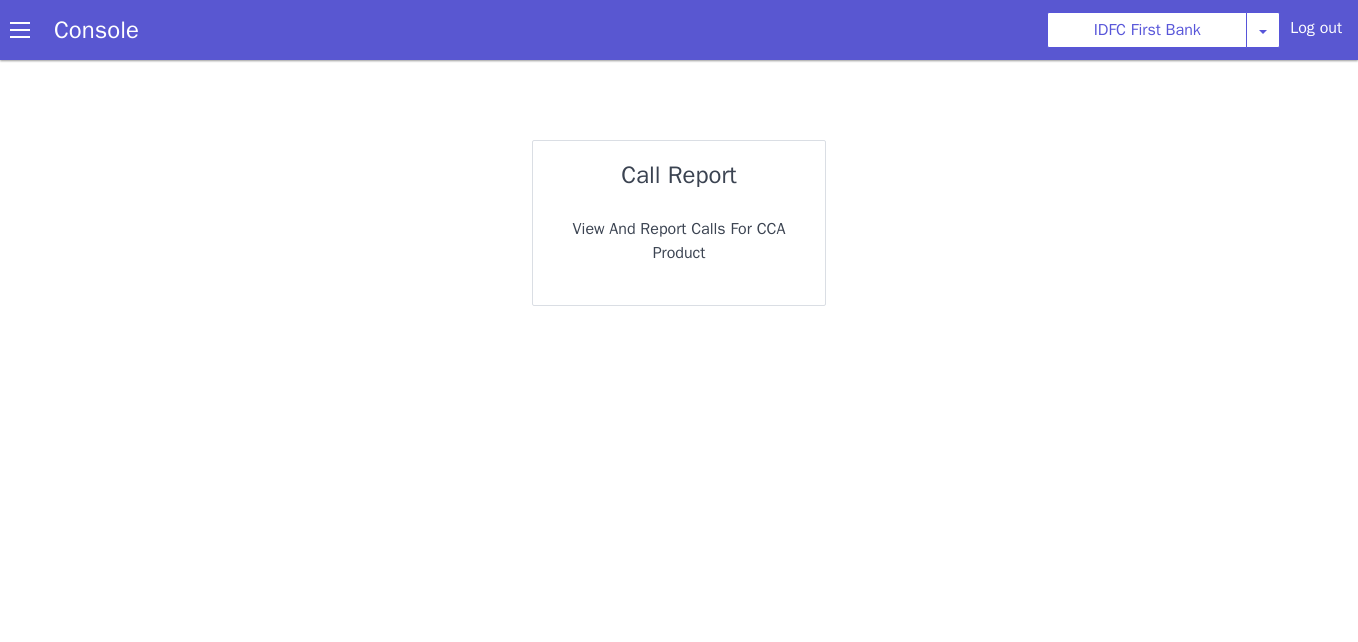 click on "View and report calls for CCA Product" at bounding box center [679, 241] 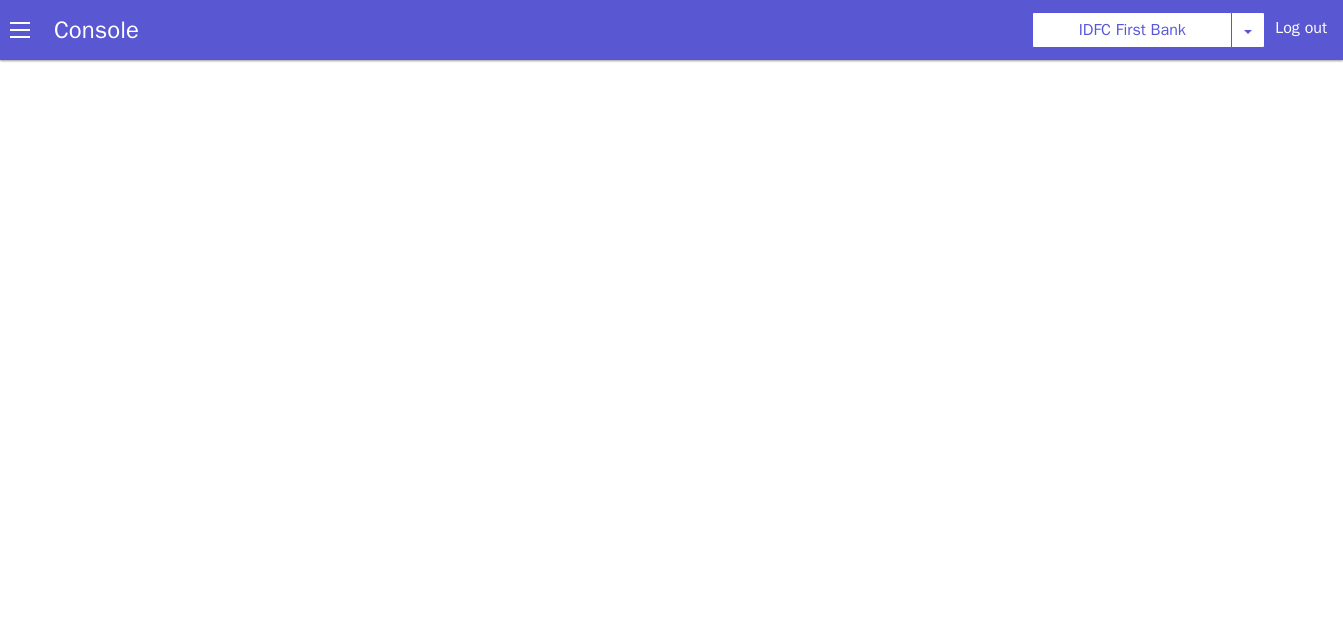 scroll, scrollTop: 0, scrollLeft: 0, axis: both 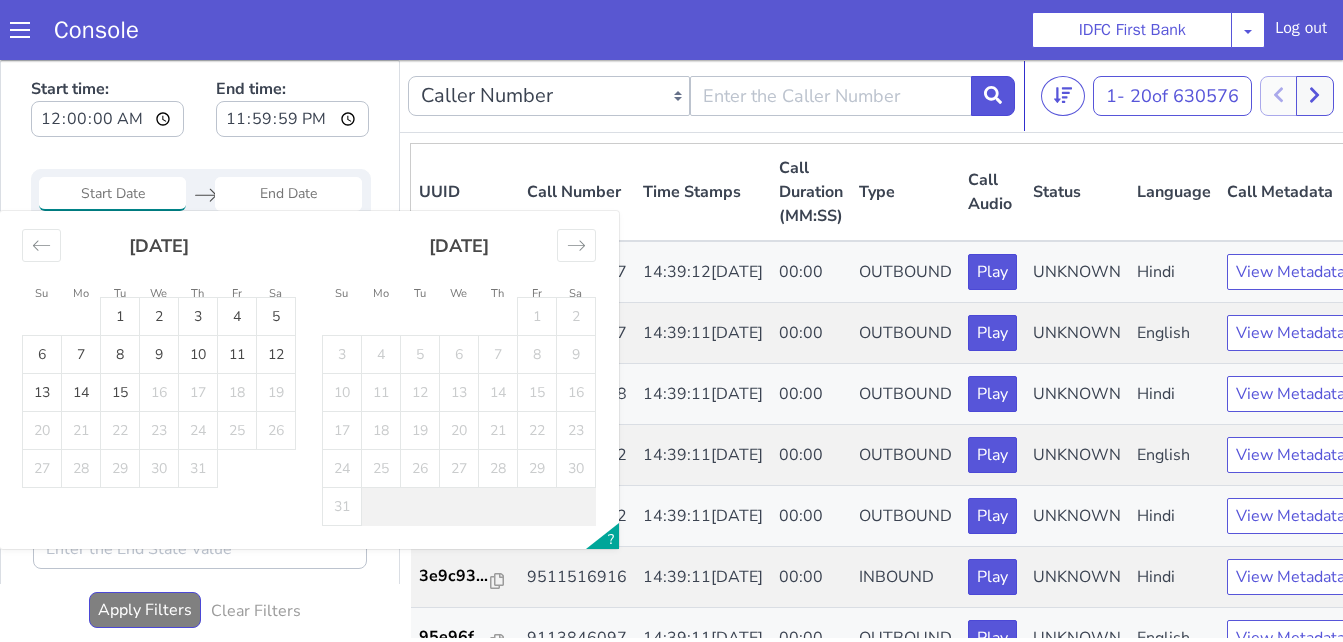 click at bounding box center (112, 194) 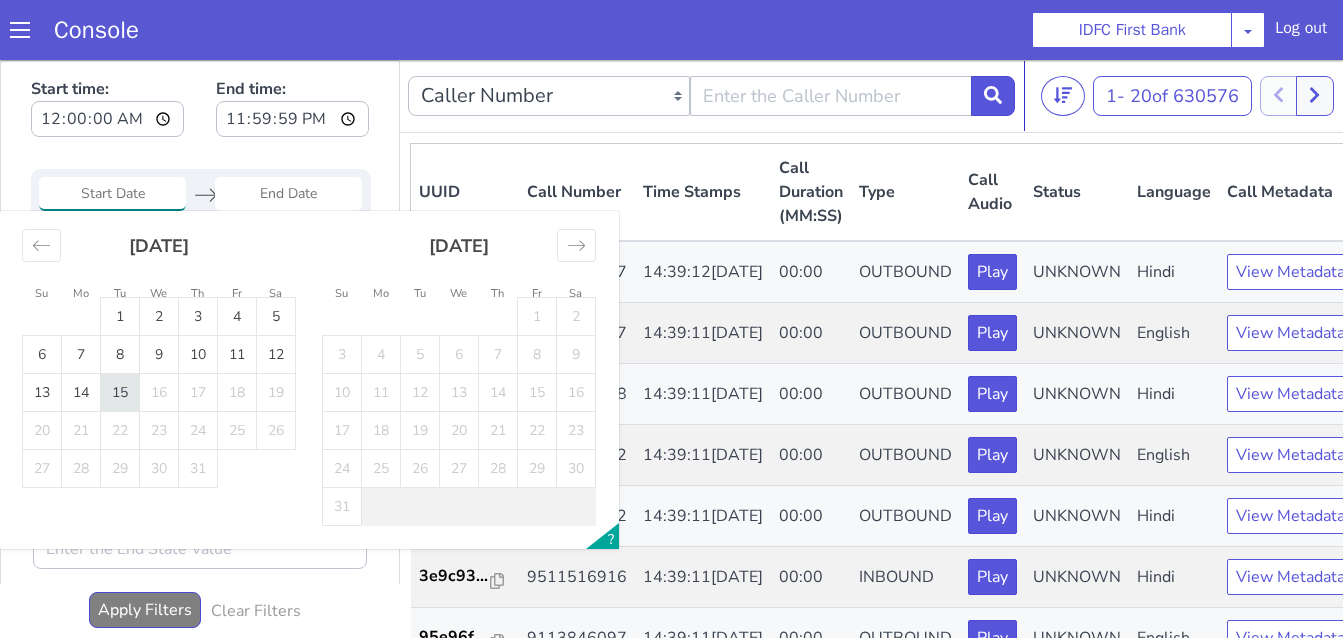 click on "15" at bounding box center [120, 393] 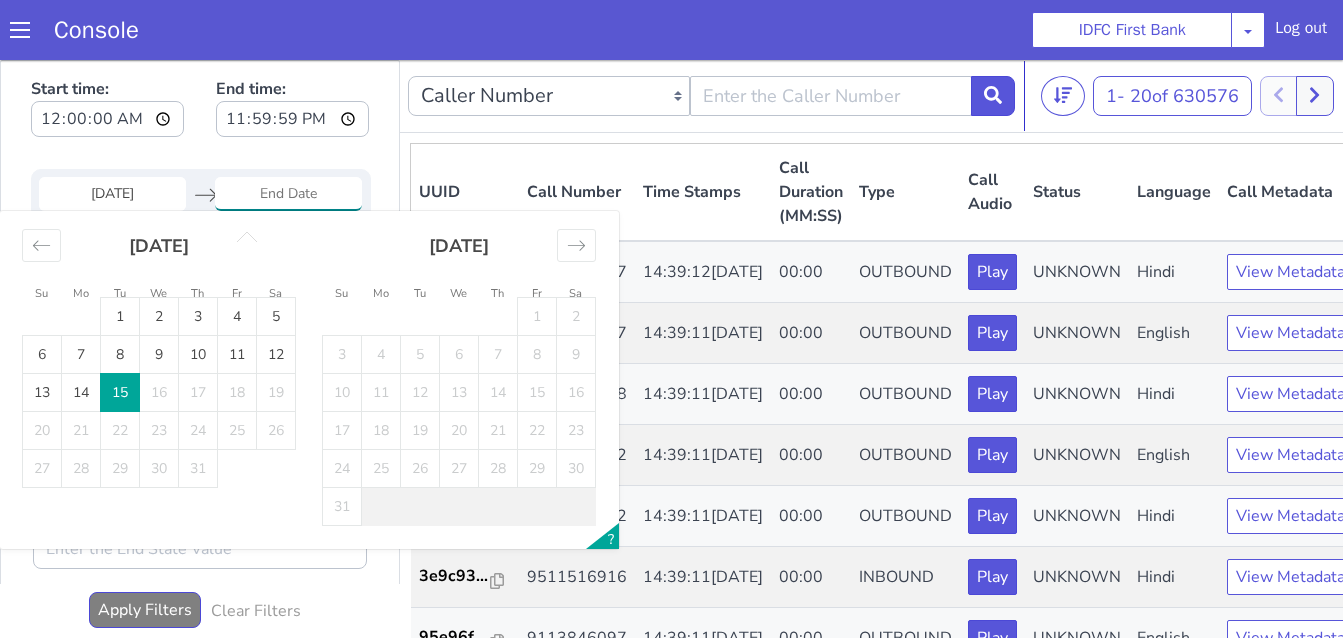 click on "15" at bounding box center (120, 393) 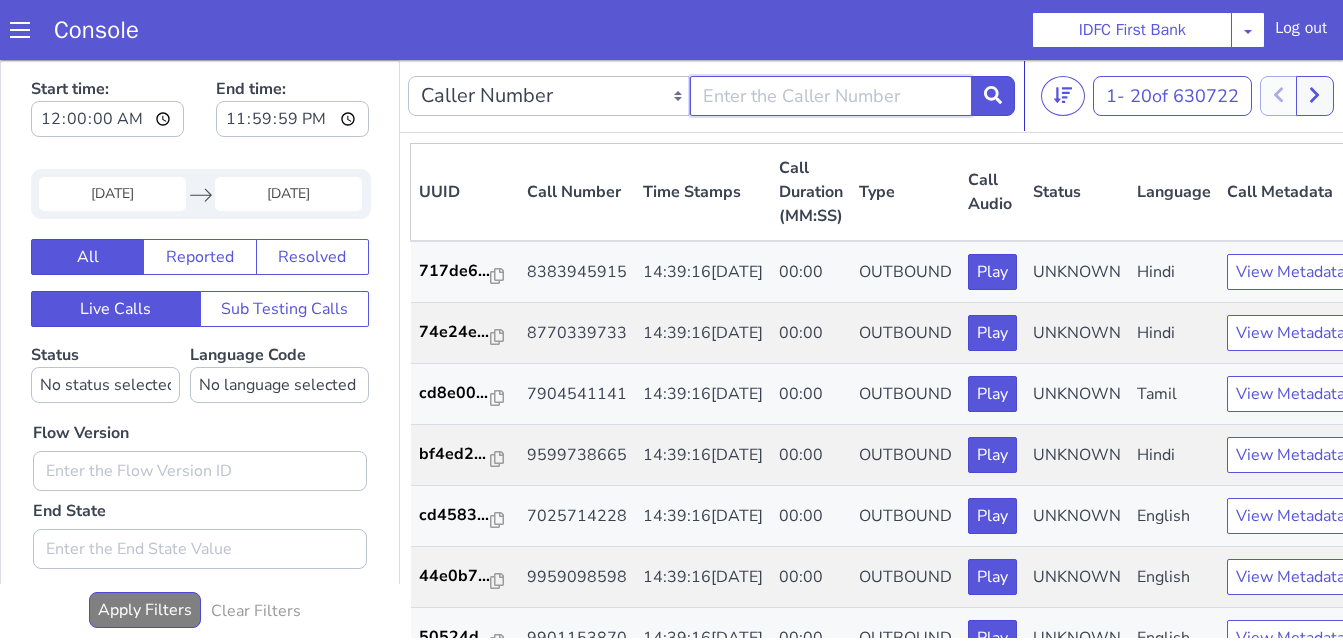 click at bounding box center [831, 96] 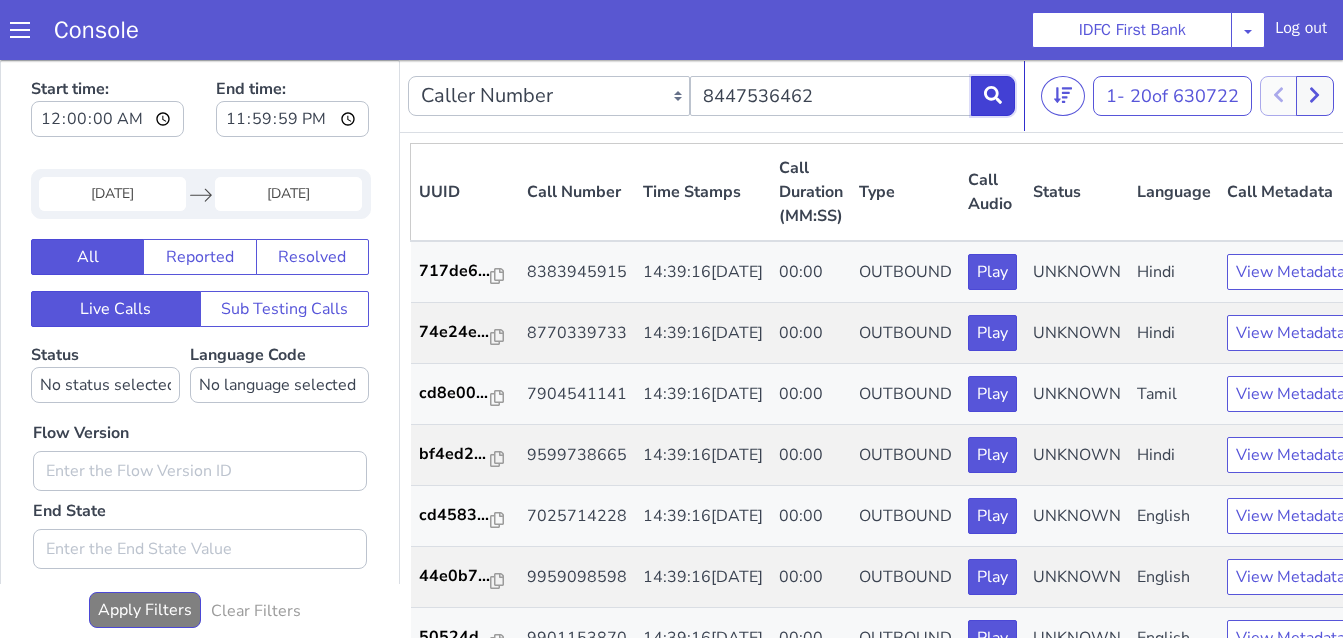 click 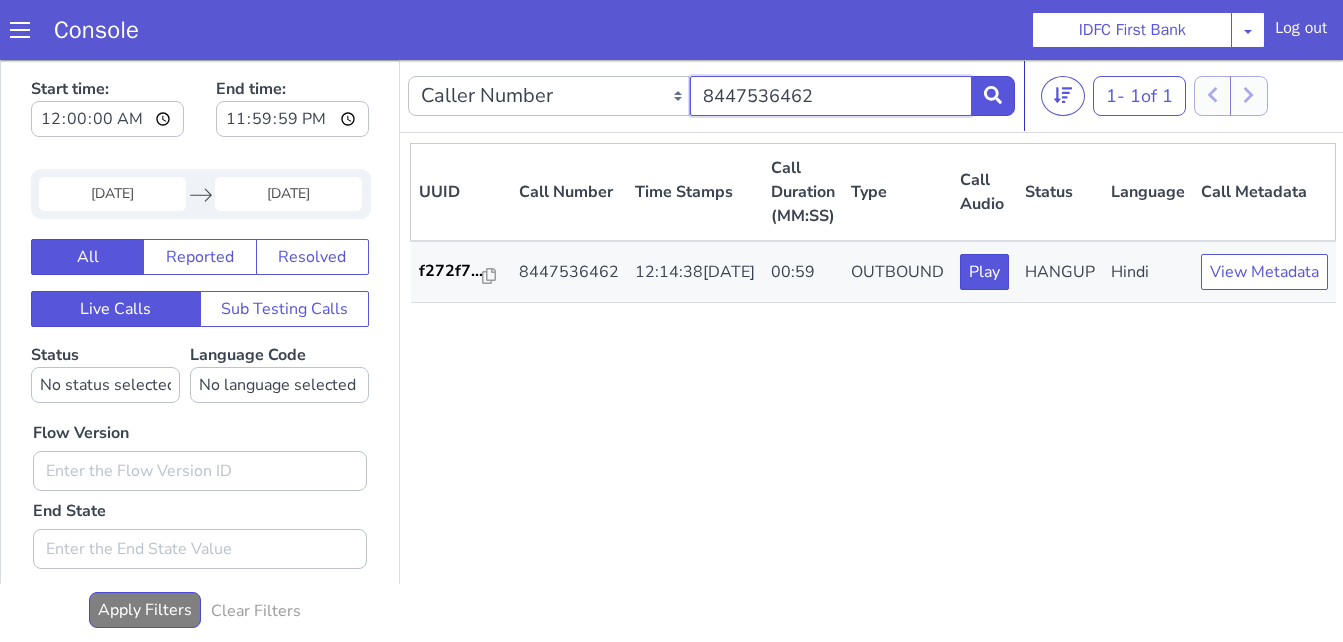click on "8447536462" at bounding box center (831, 96) 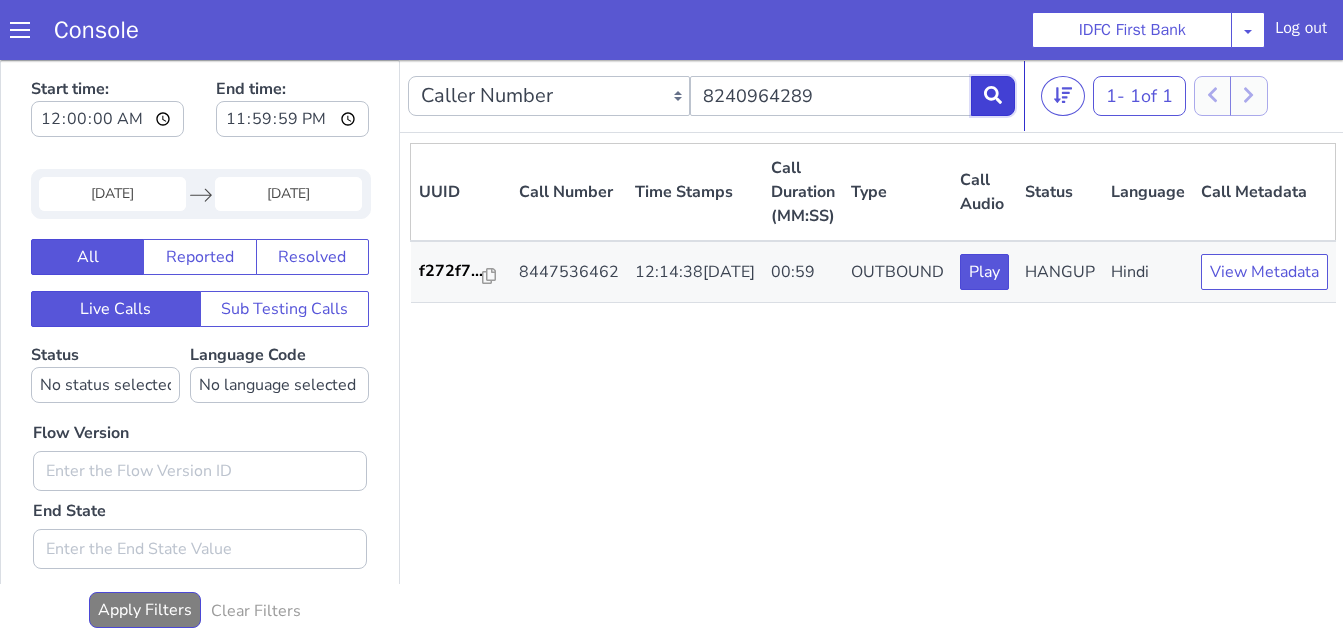 click at bounding box center [993, 96] 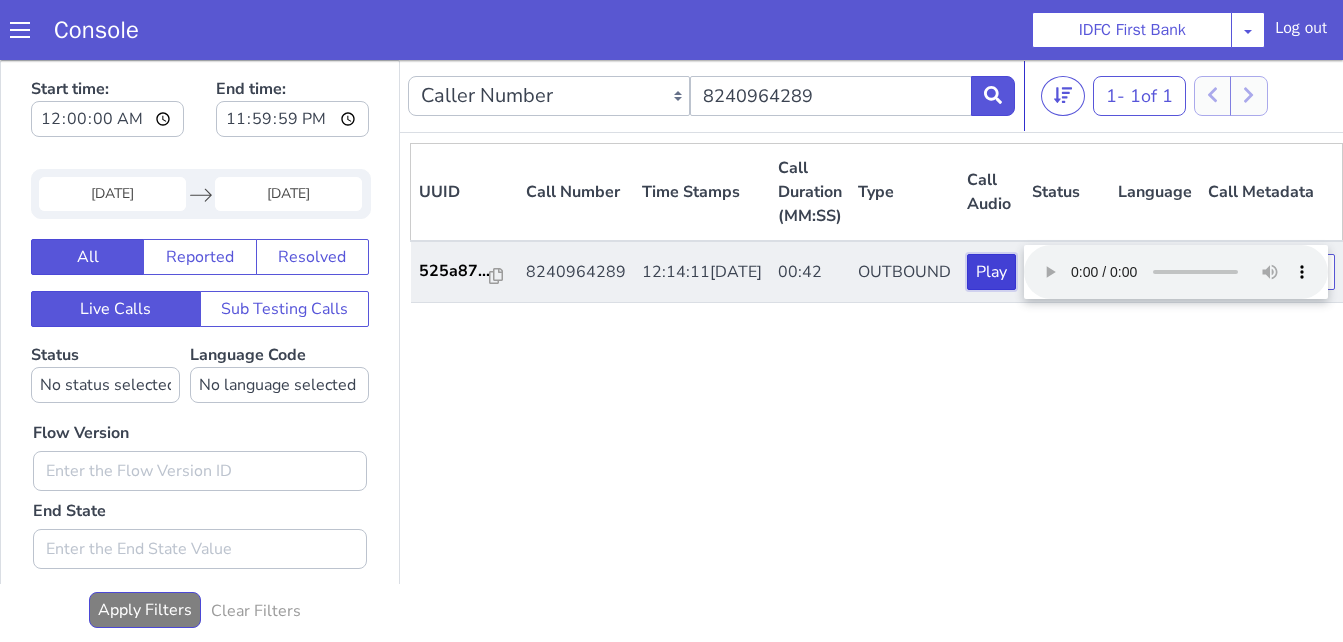 click on "Play" at bounding box center [991, 272] 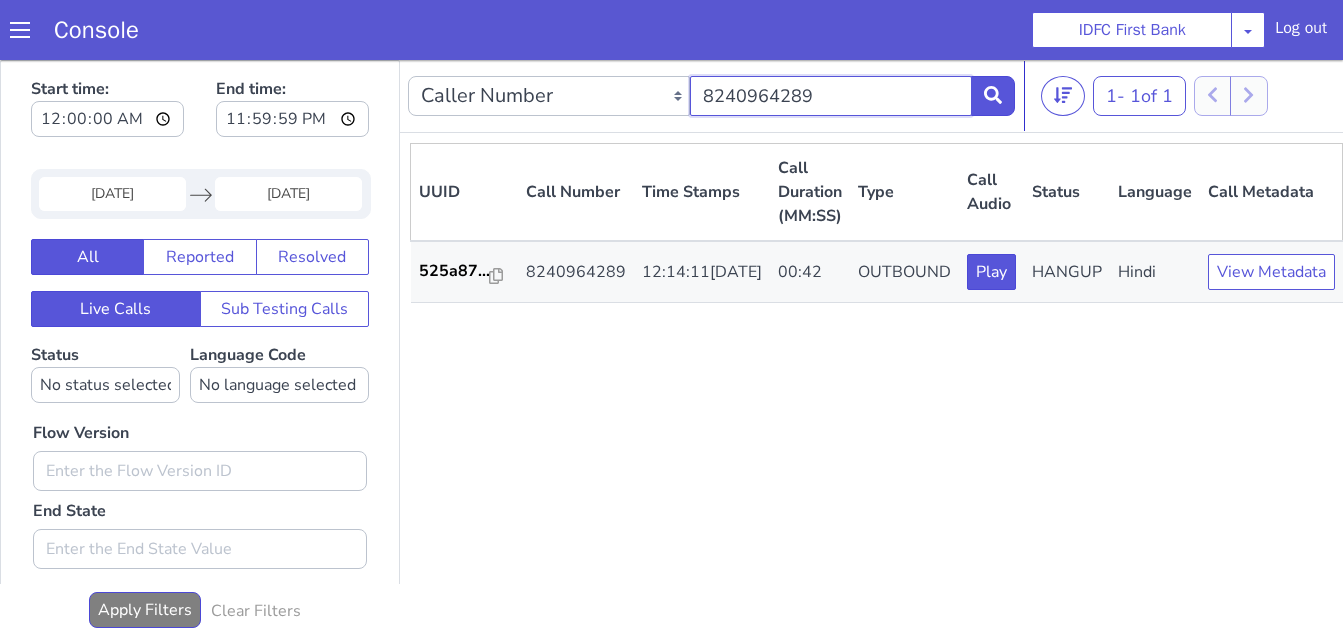 click on "8240964289" at bounding box center [831, 96] 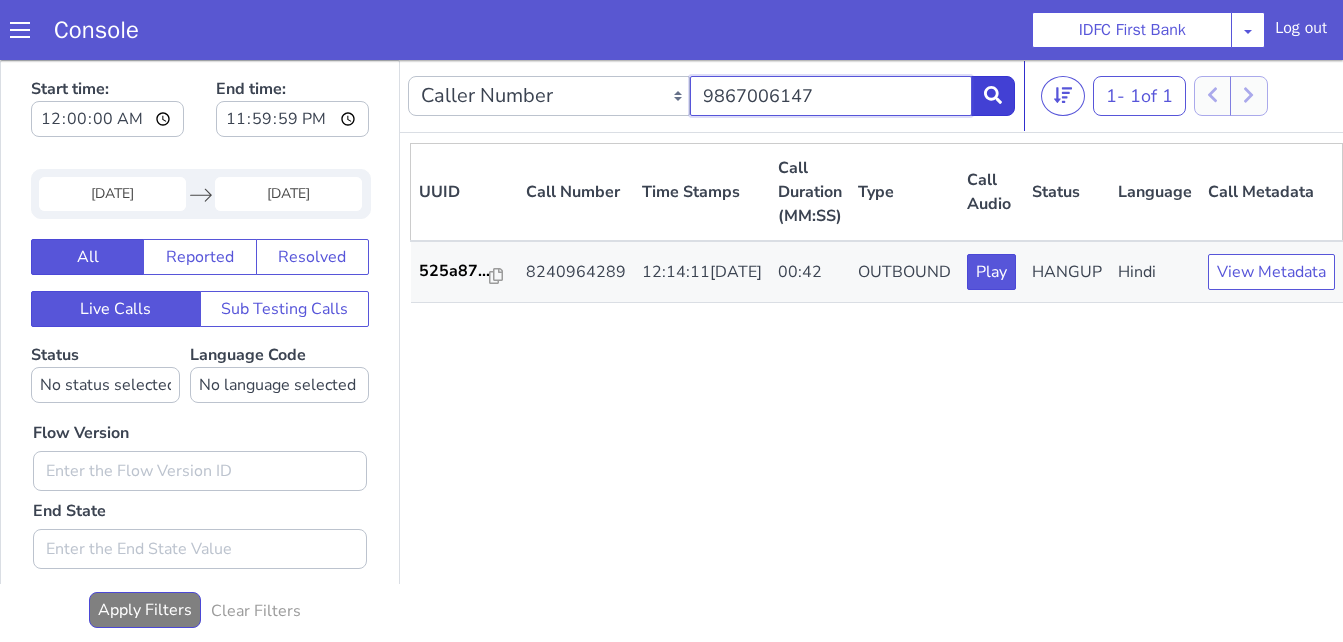 type on "9867006147" 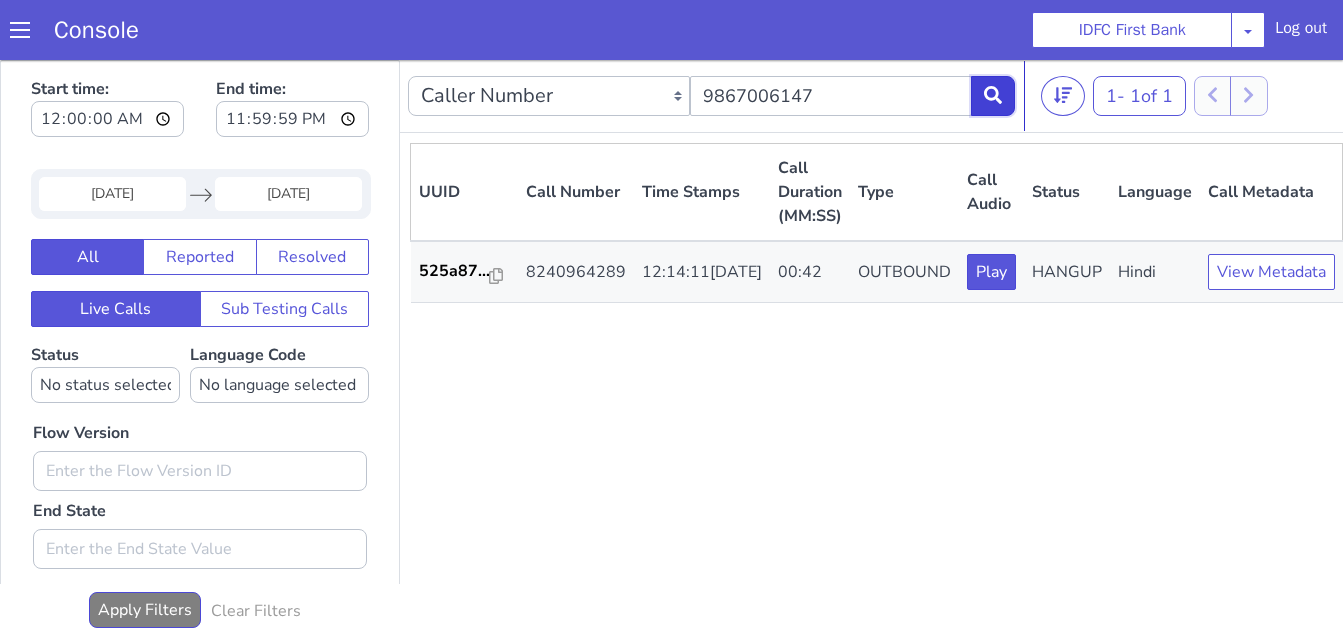 click 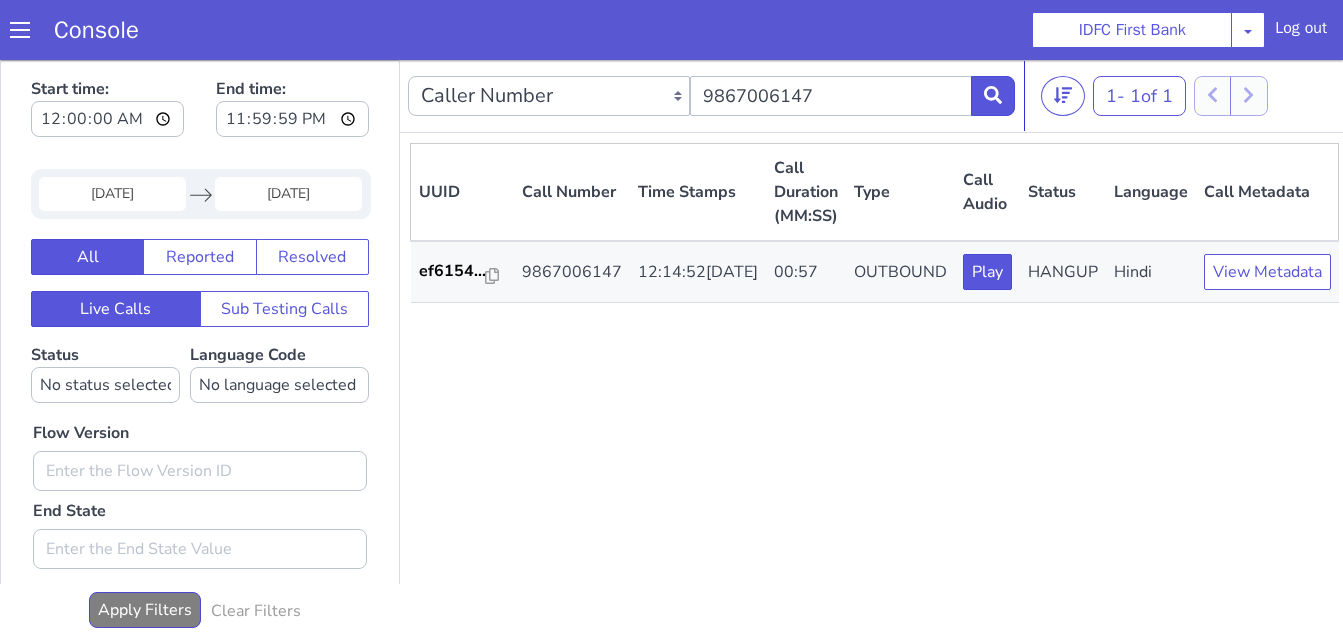 drag, startPoint x: 1027, startPoint y: 420, endPoint x: 994, endPoint y: 352, distance: 75.58439 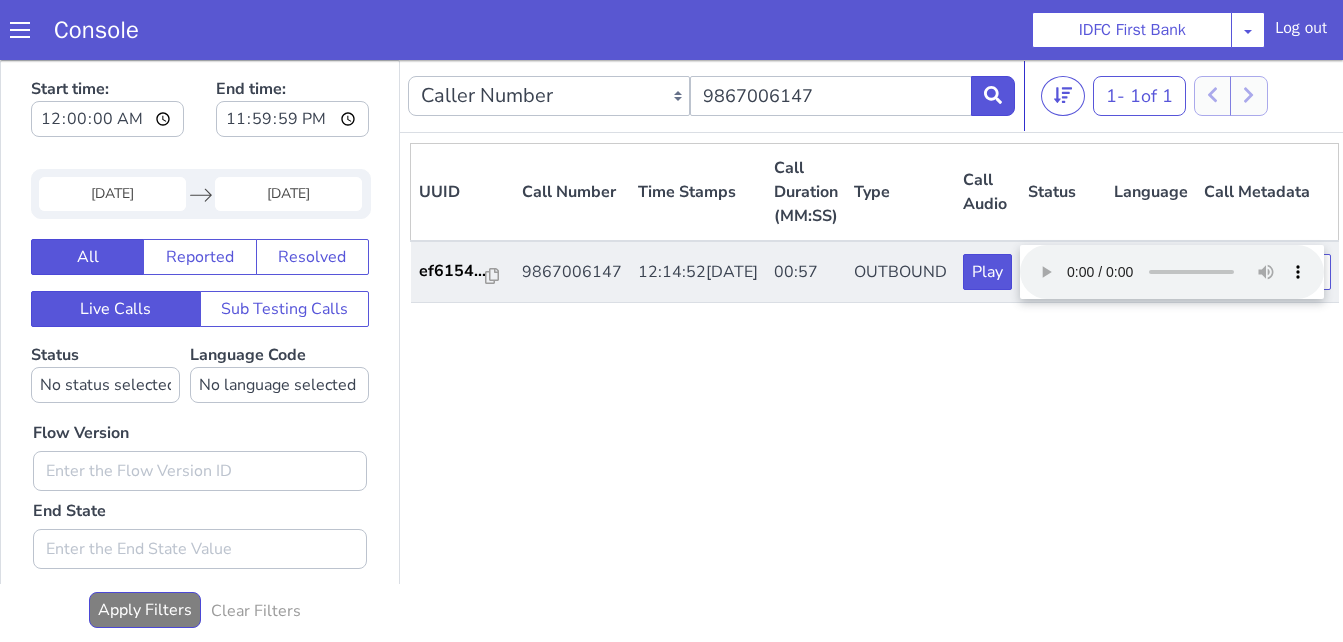 type 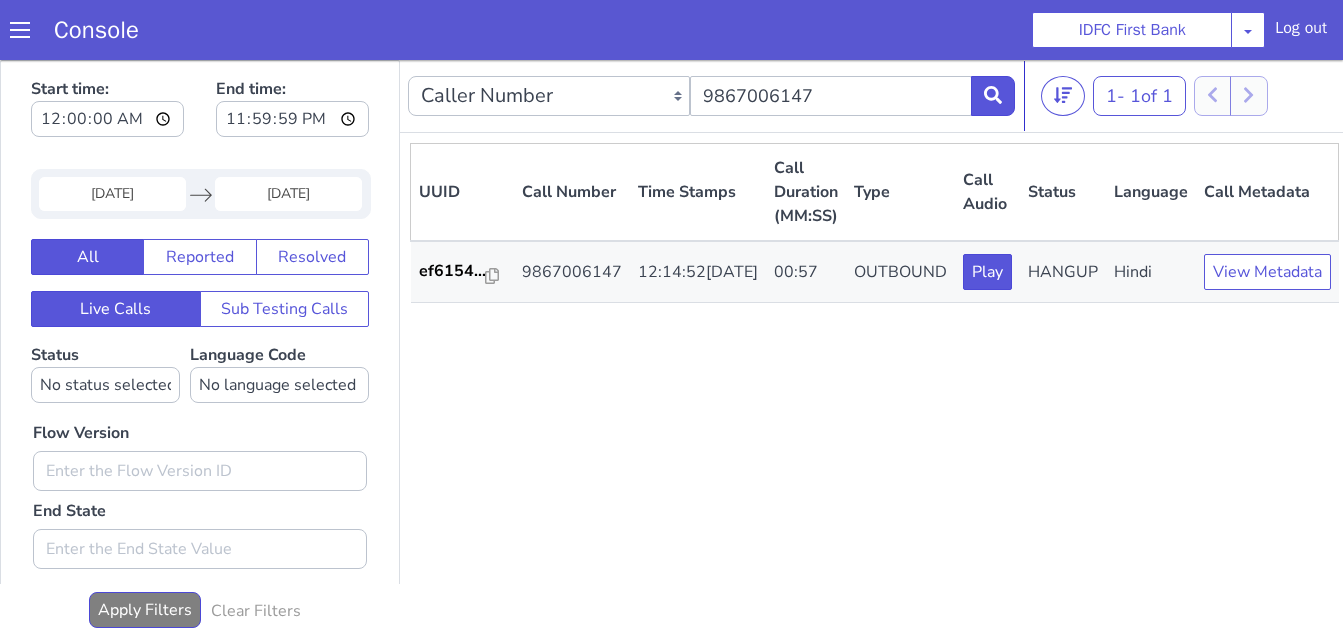 click on "UUID Call Number Time Stamps Call Duration (MM:SS) Type Call Audio Status Language Call Metadata ef6154... 9867006147 12:14:52[DATE] 00:57 OUTBOUND Play HANGUP Hindi View Metadata" at bounding box center [874, 390] 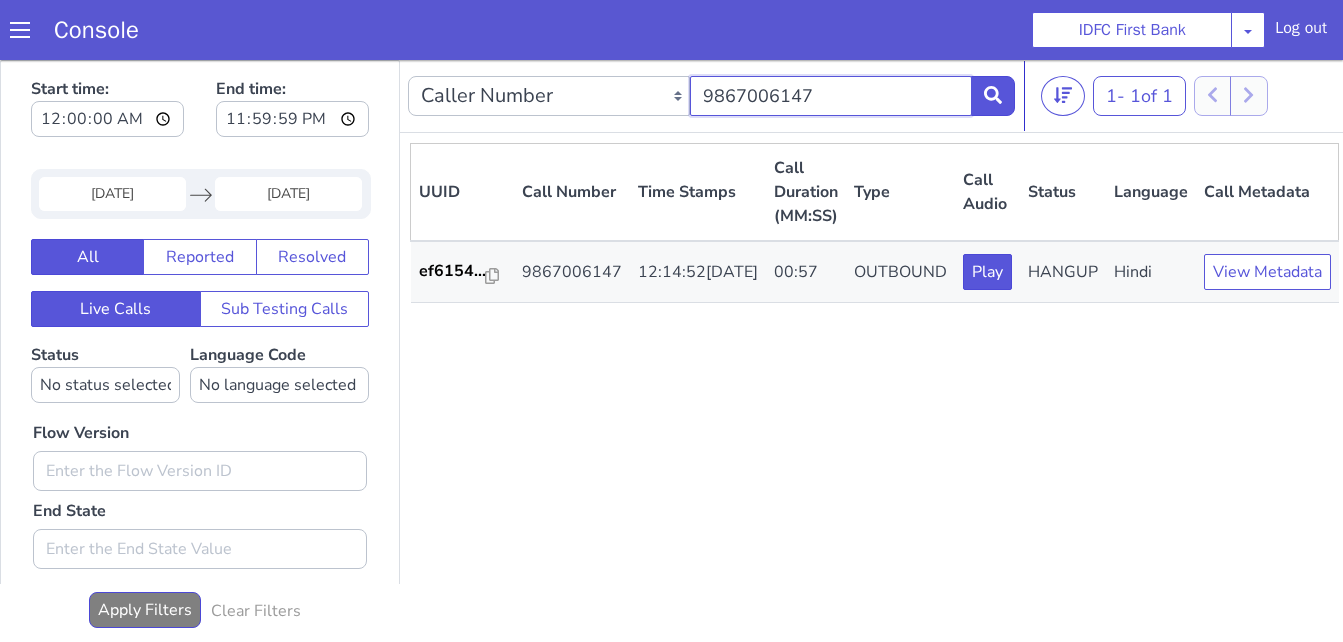 click on "9867006147" at bounding box center (831, 96) 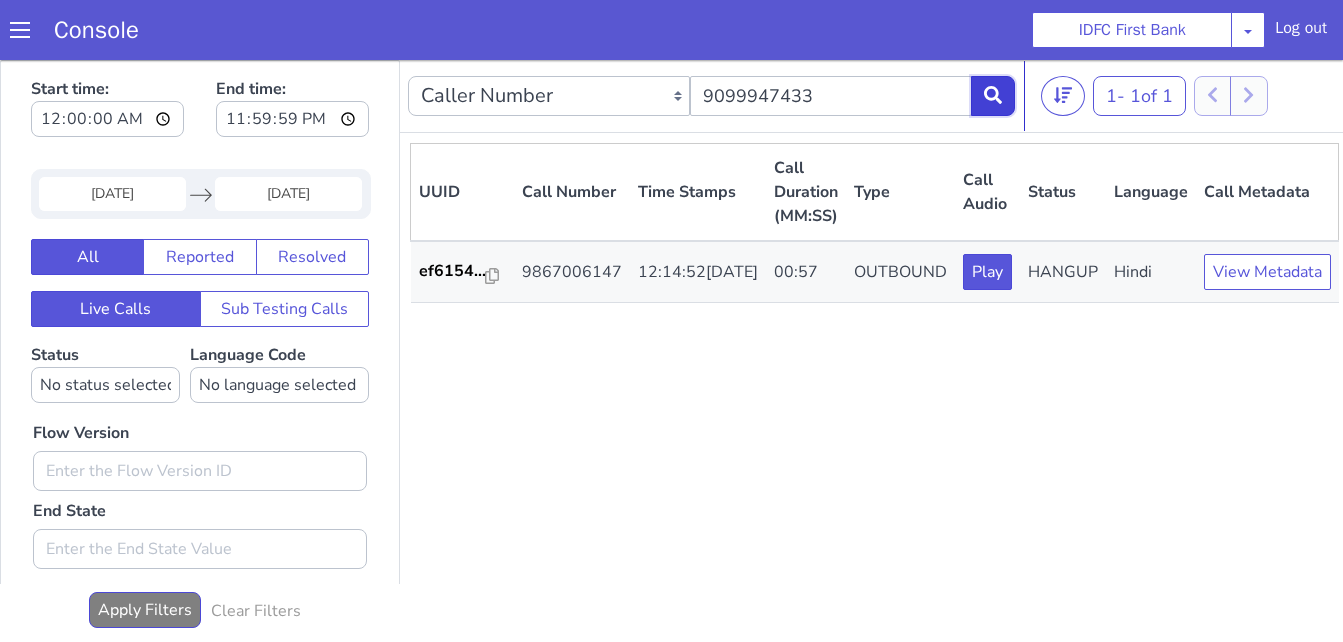 click 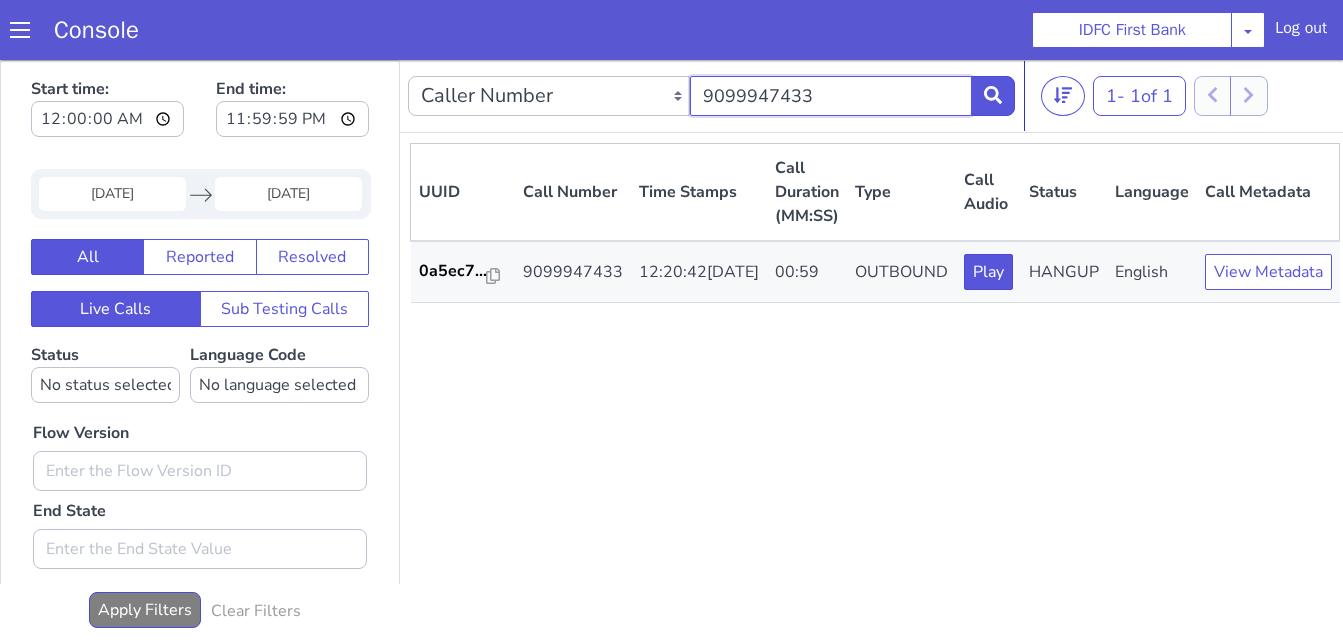 click on "9099947433" at bounding box center [831, 96] 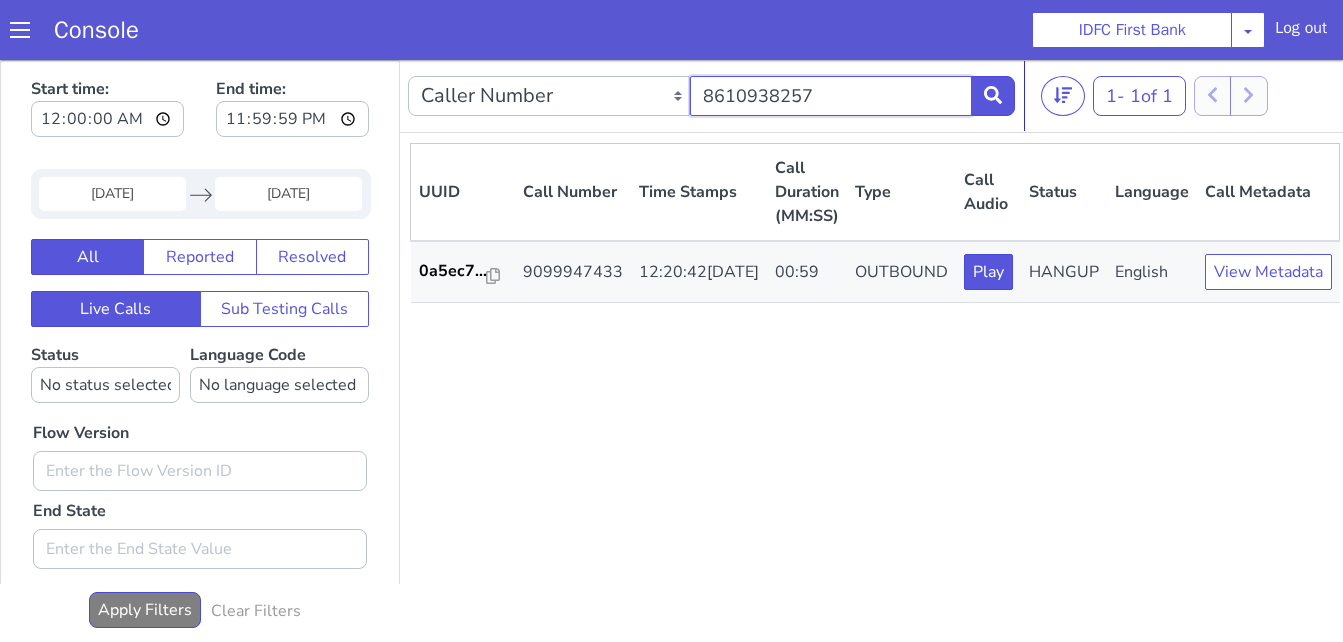 type on "8610938257" 